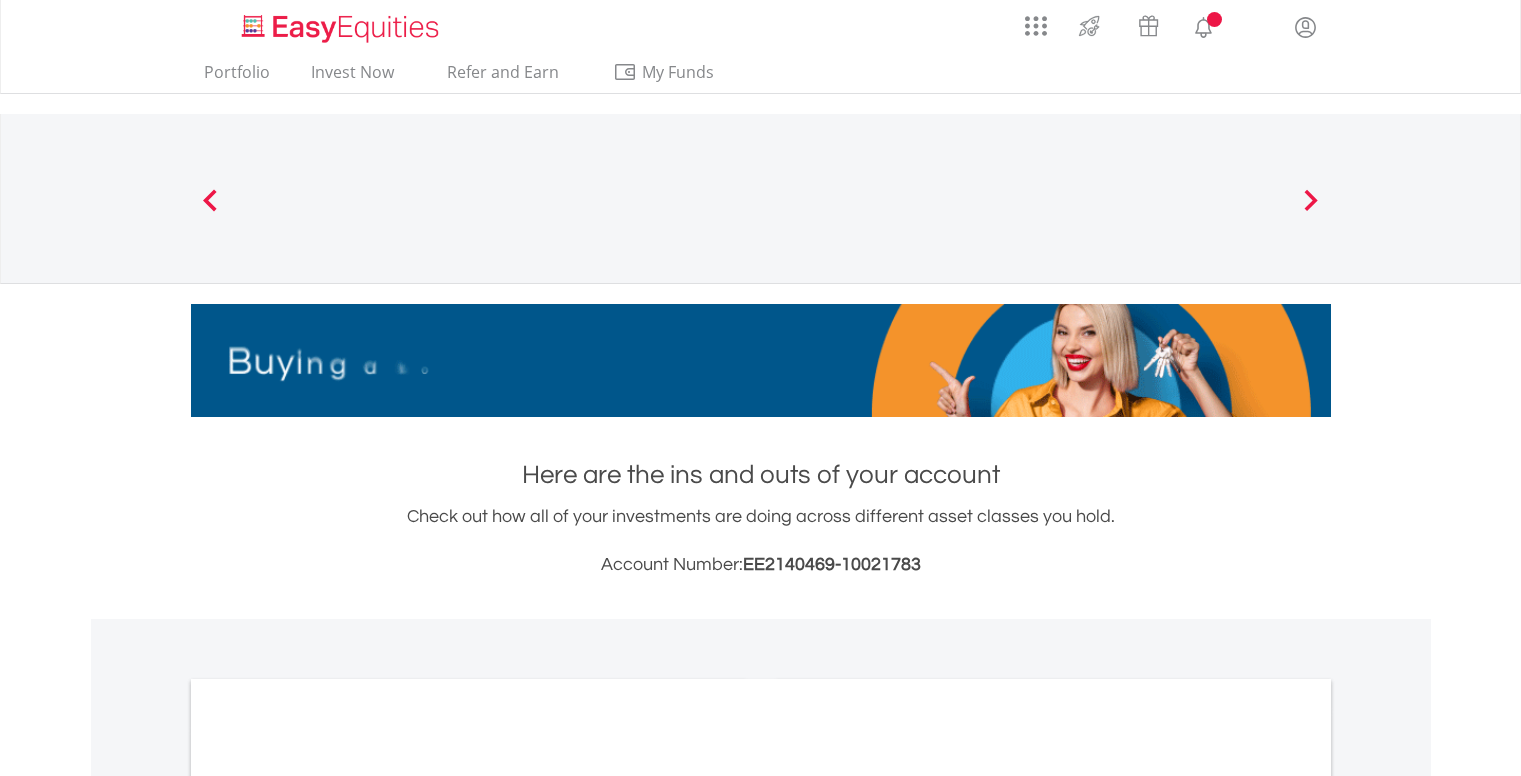 scroll, scrollTop: 0, scrollLeft: 0, axis: both 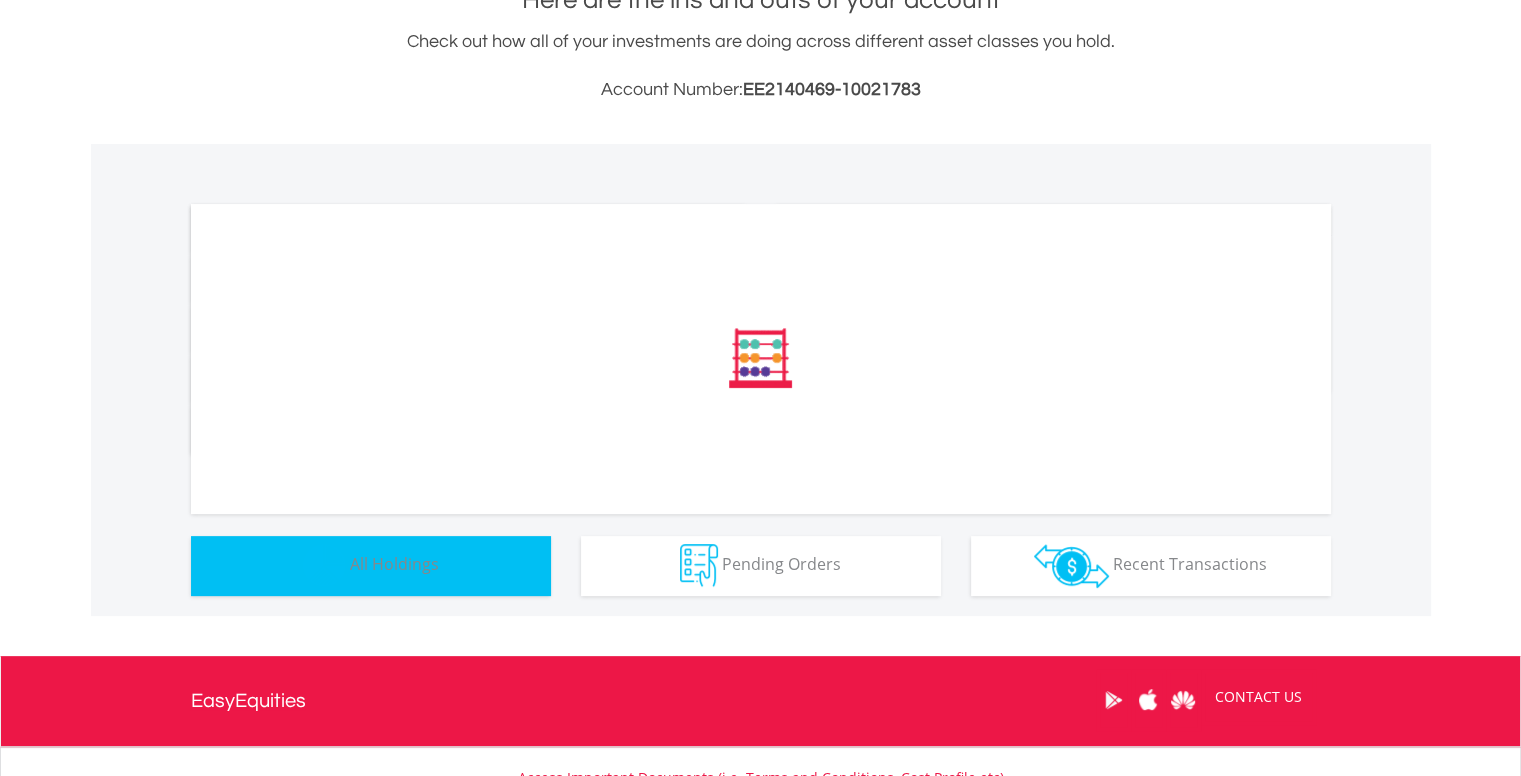 click on "All Holdings" at bounding box center [394, 564] 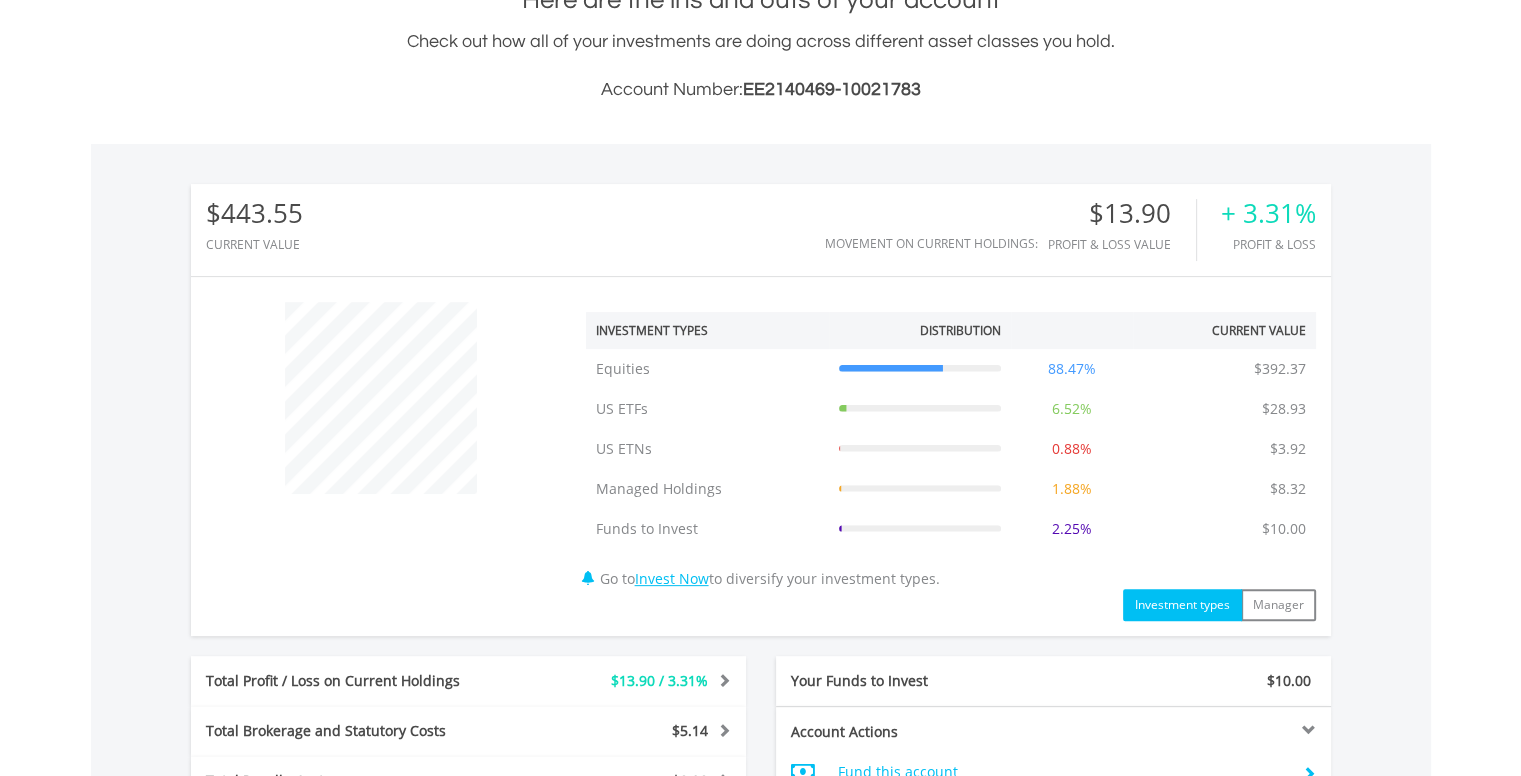 scroll, scrollTop: 999808, scrollLeft: 999620, axis: both 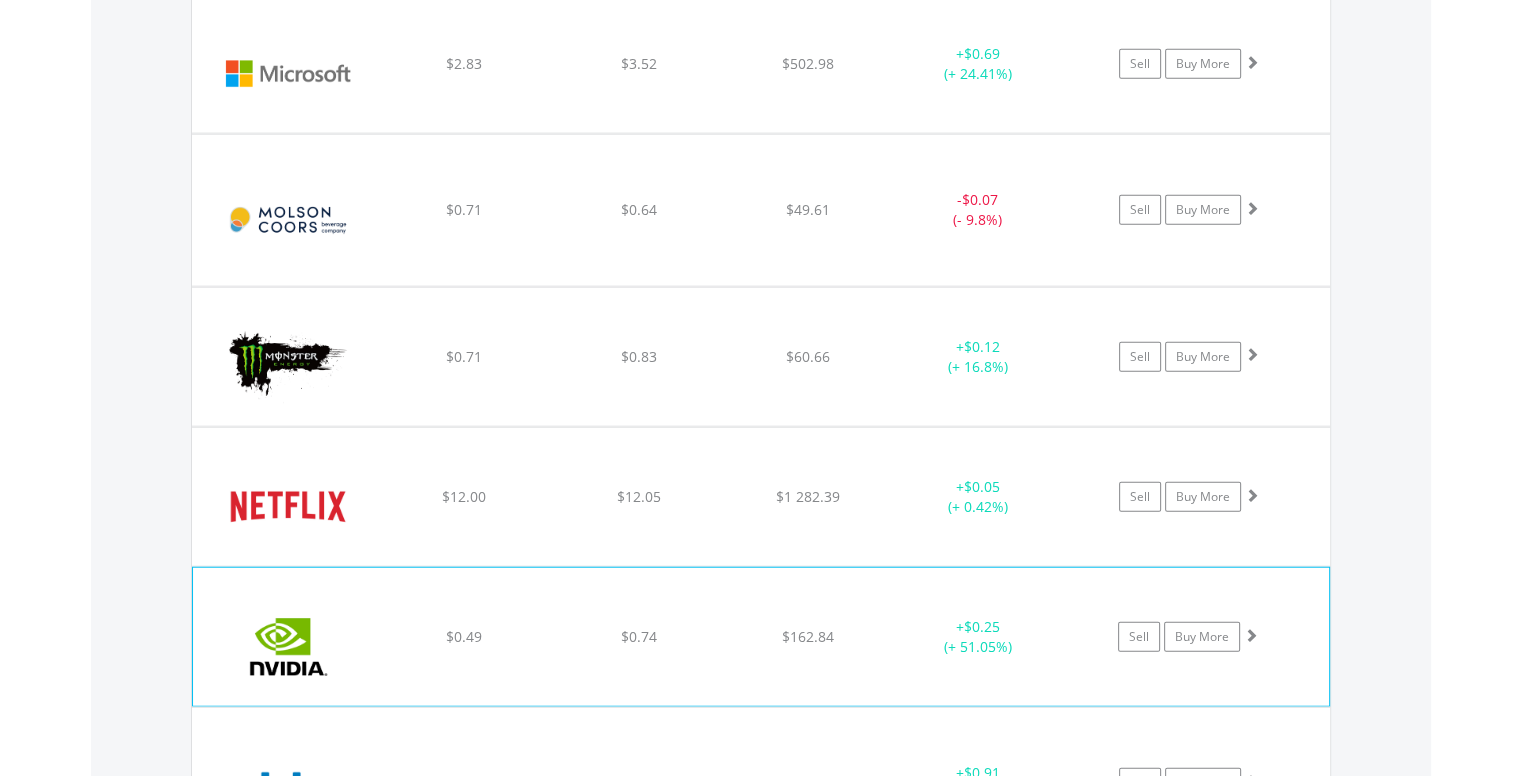 click on "$162.84" at bounding box center (808, -3104) 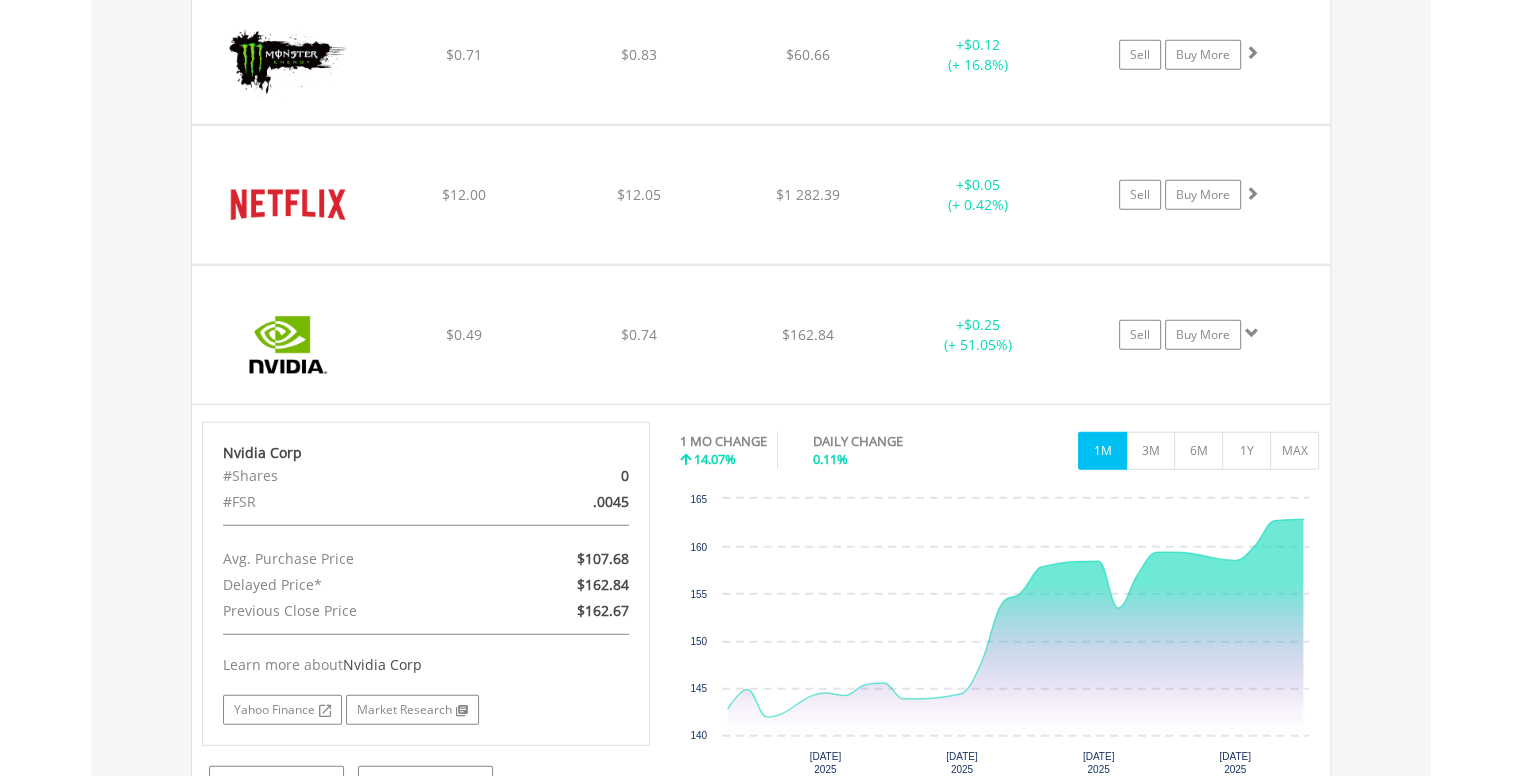 scroll, scrollTop: 5114, scrollLeft: 0, axis: vertical 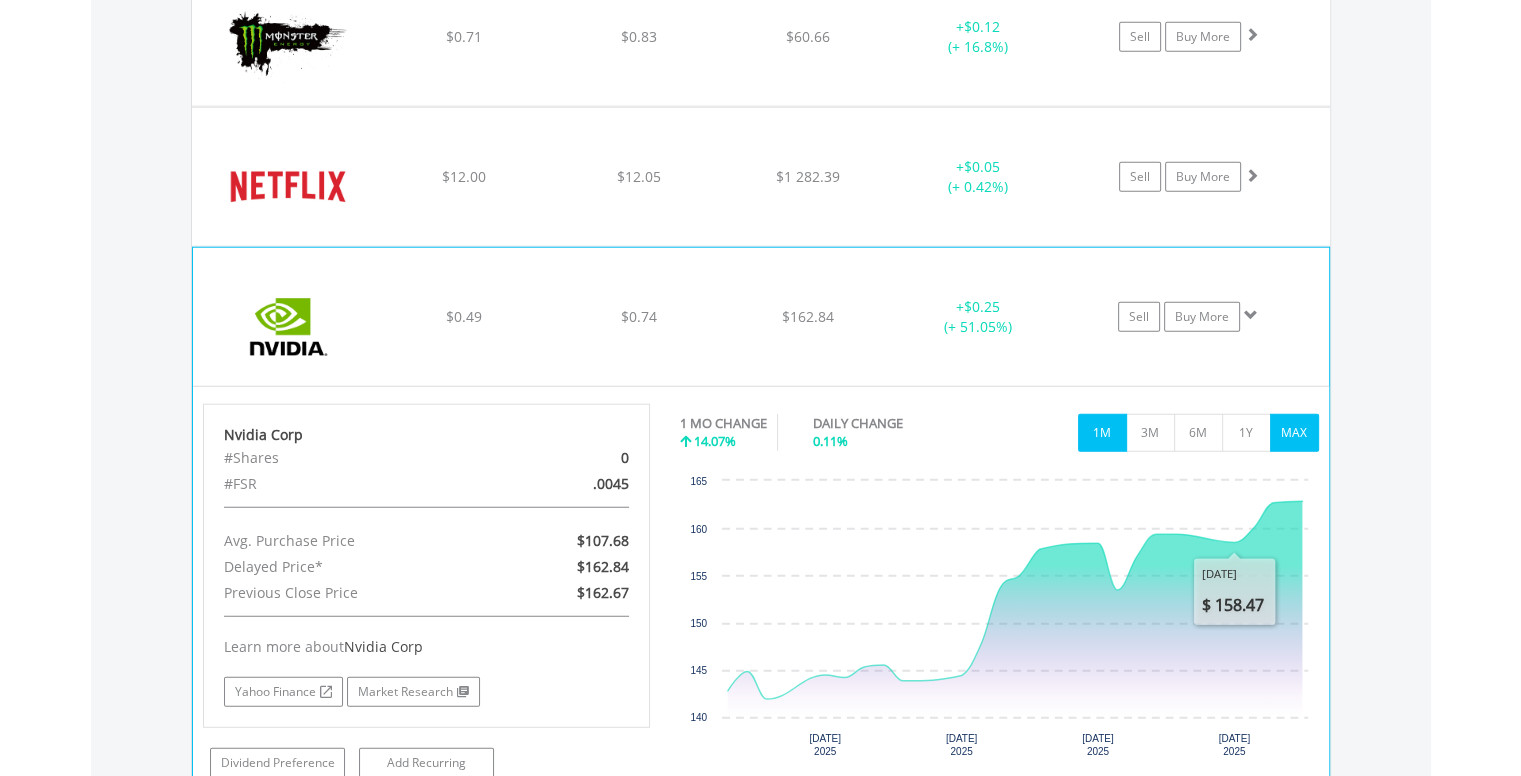 click on "MAX" at bounding box center [1294, 433] 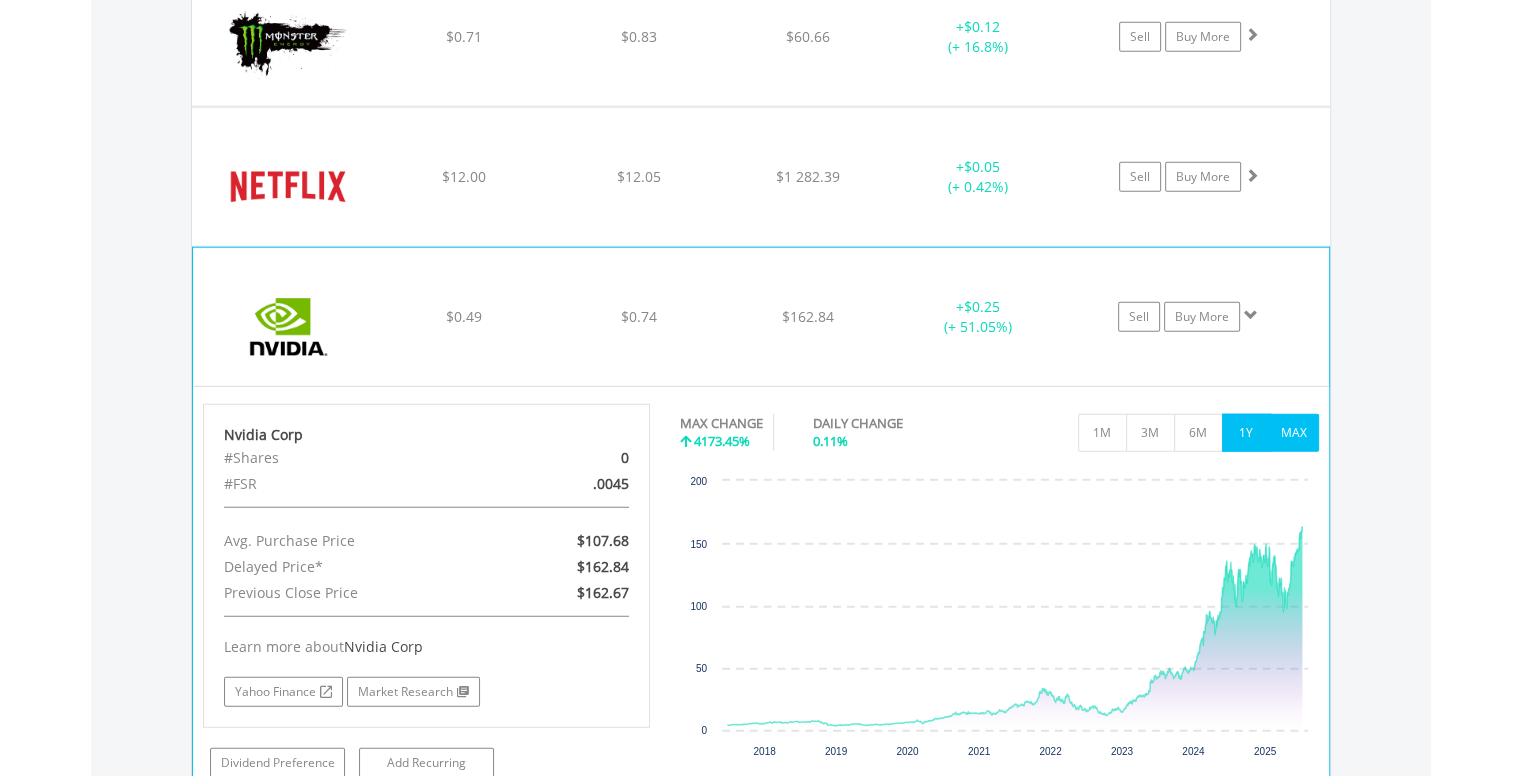 click on "1Y" at bounding box center (1246, 433) 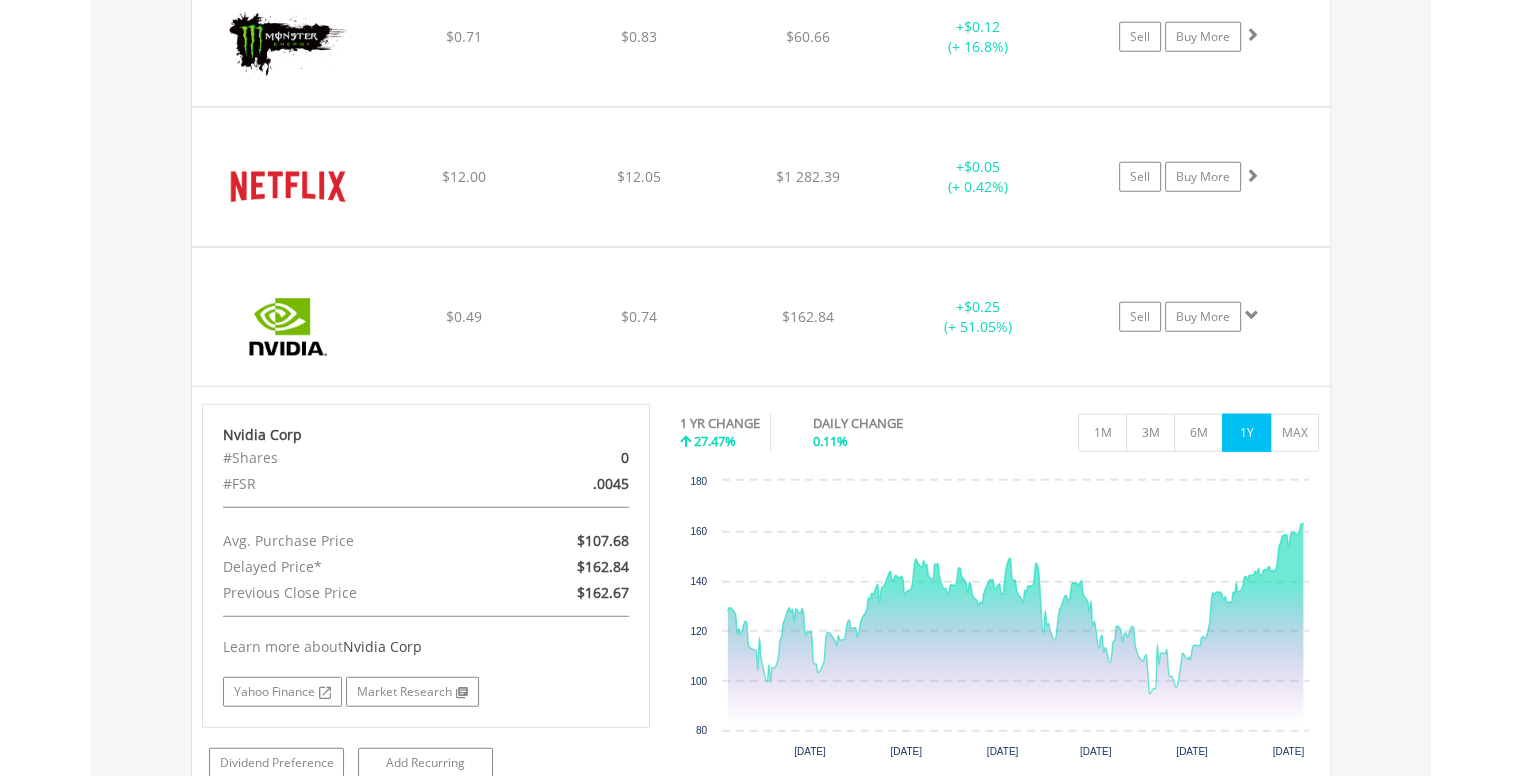 click on "My Investments
Invest Now
New Listings
Sell
My Recurring Investments
Pending Orders
Vouchers
Buy a Voucher
Redeem a Voucher
Account Management" at bounding box center [760, -1072] 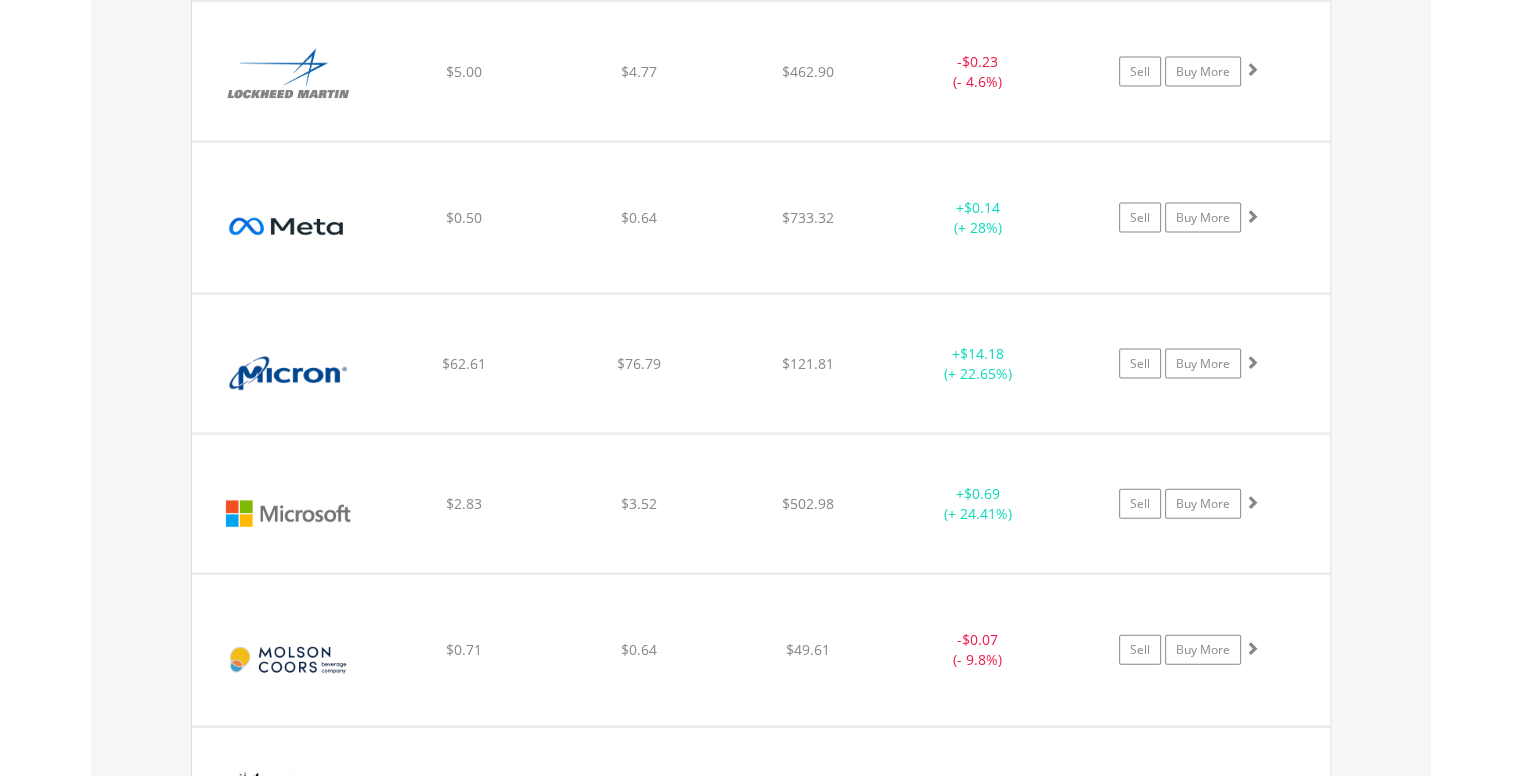 scroll, scrollTop: 4336, scrollLeft: 0, axis: vertical 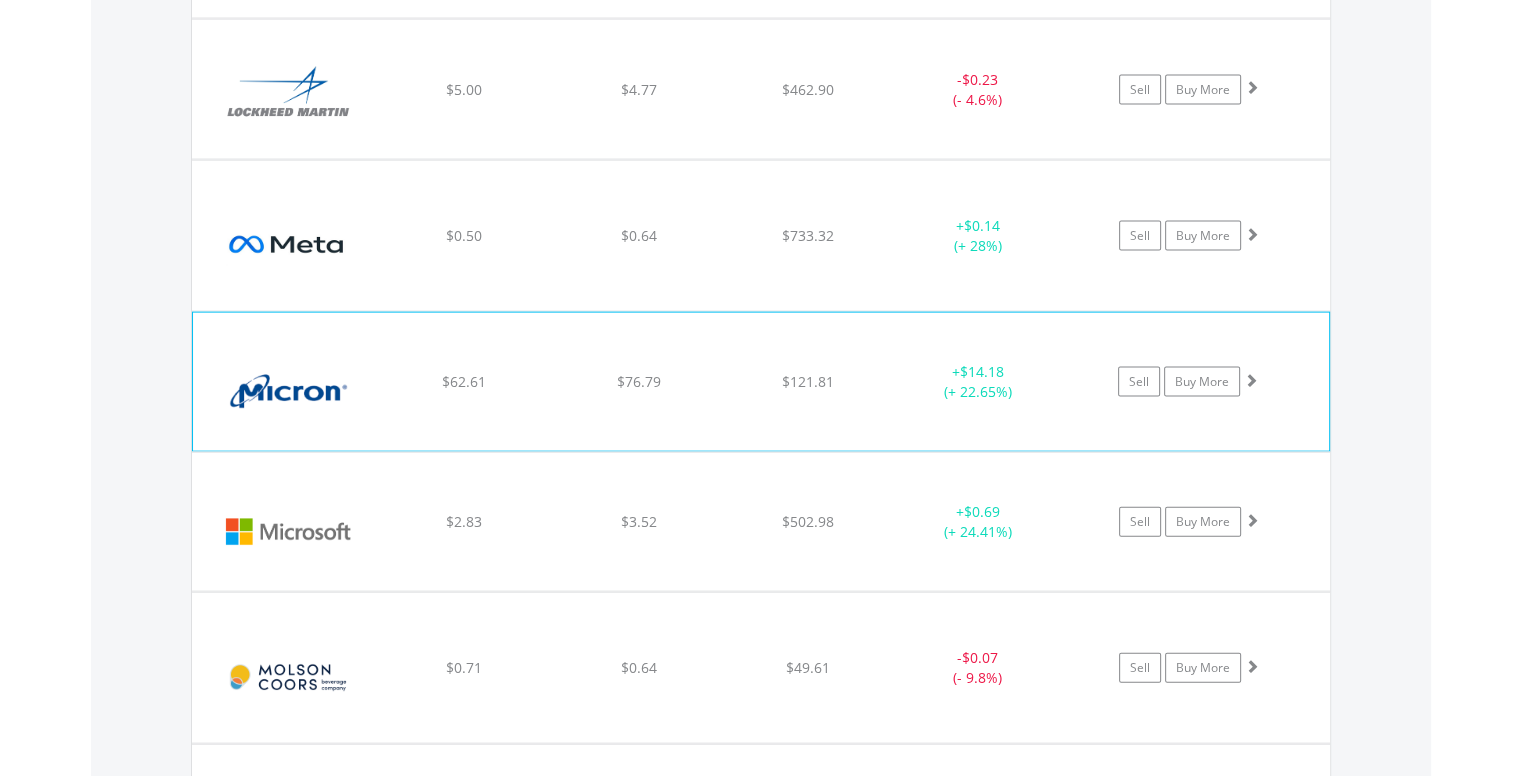 click on "﻿
Micron Technology Inc
$62.61
$76.79
$121.81
+  $14.18 (+ 22.65%)
Sell
Buy More" at bounding box center [761, -2645] 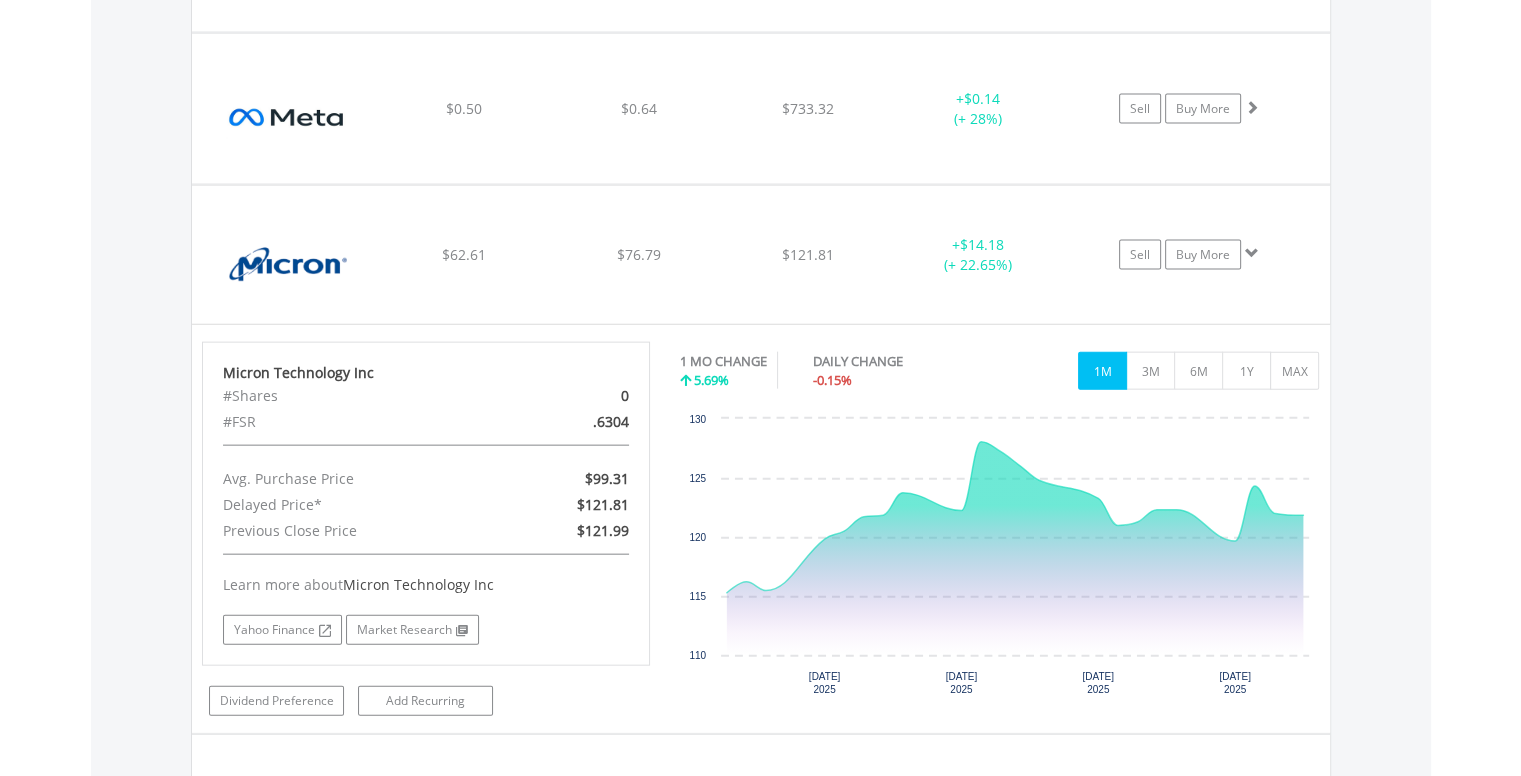 scroll, scrollTop: 4453, scrollLeft: 0, axis: vertical 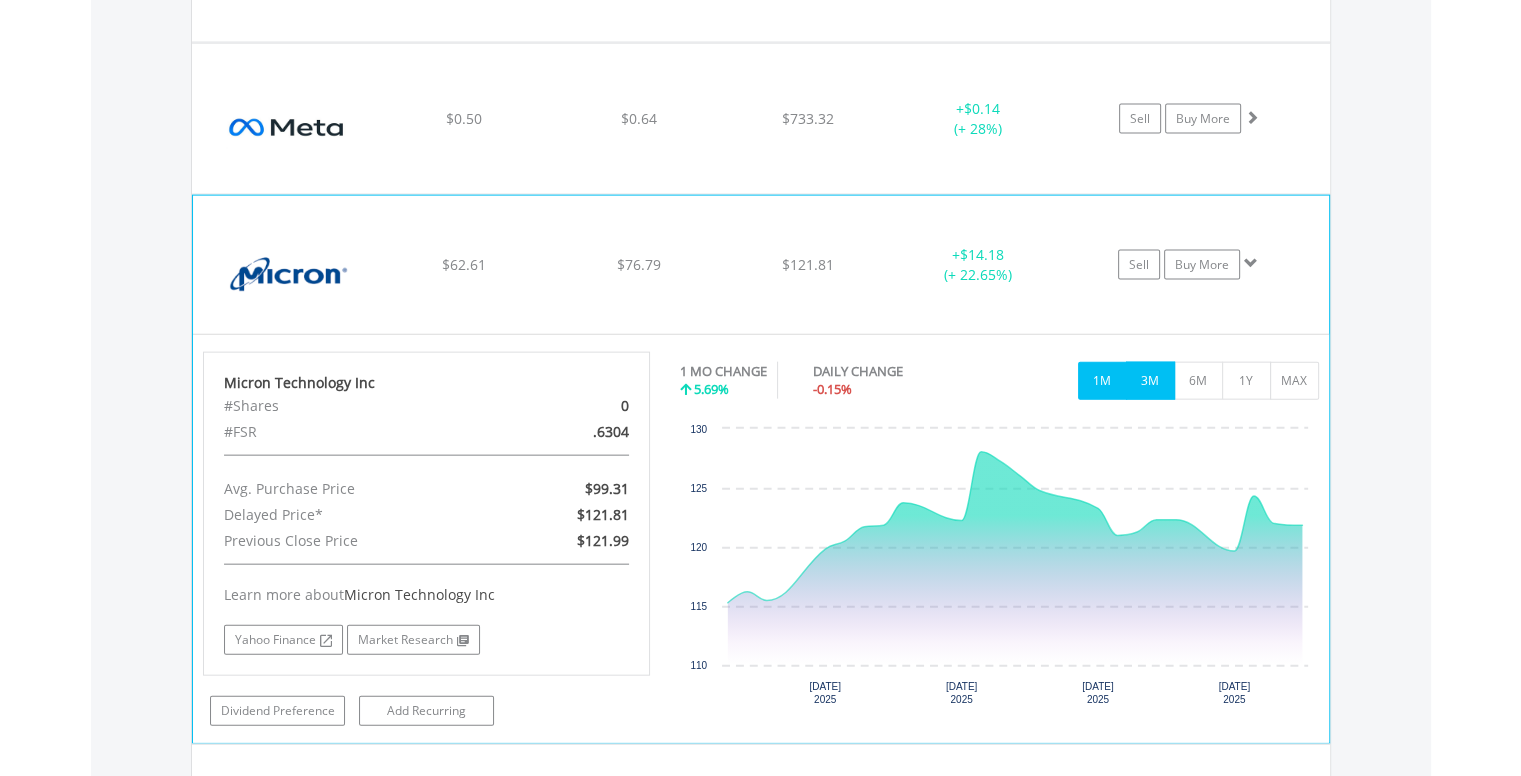 click on "3M" at bounding box center [1150, 381] 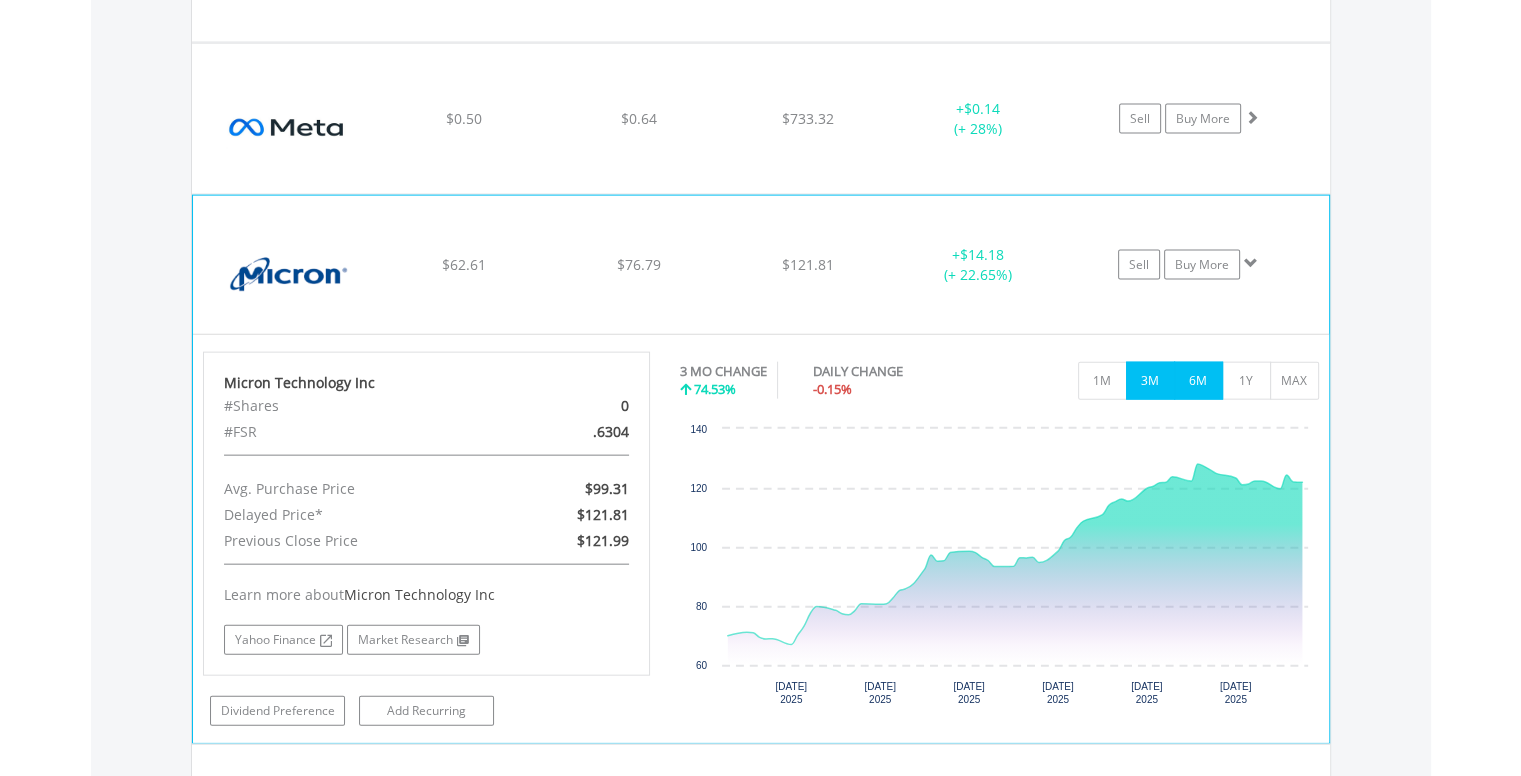 click on "6M" at bounding box center [1198, 381] 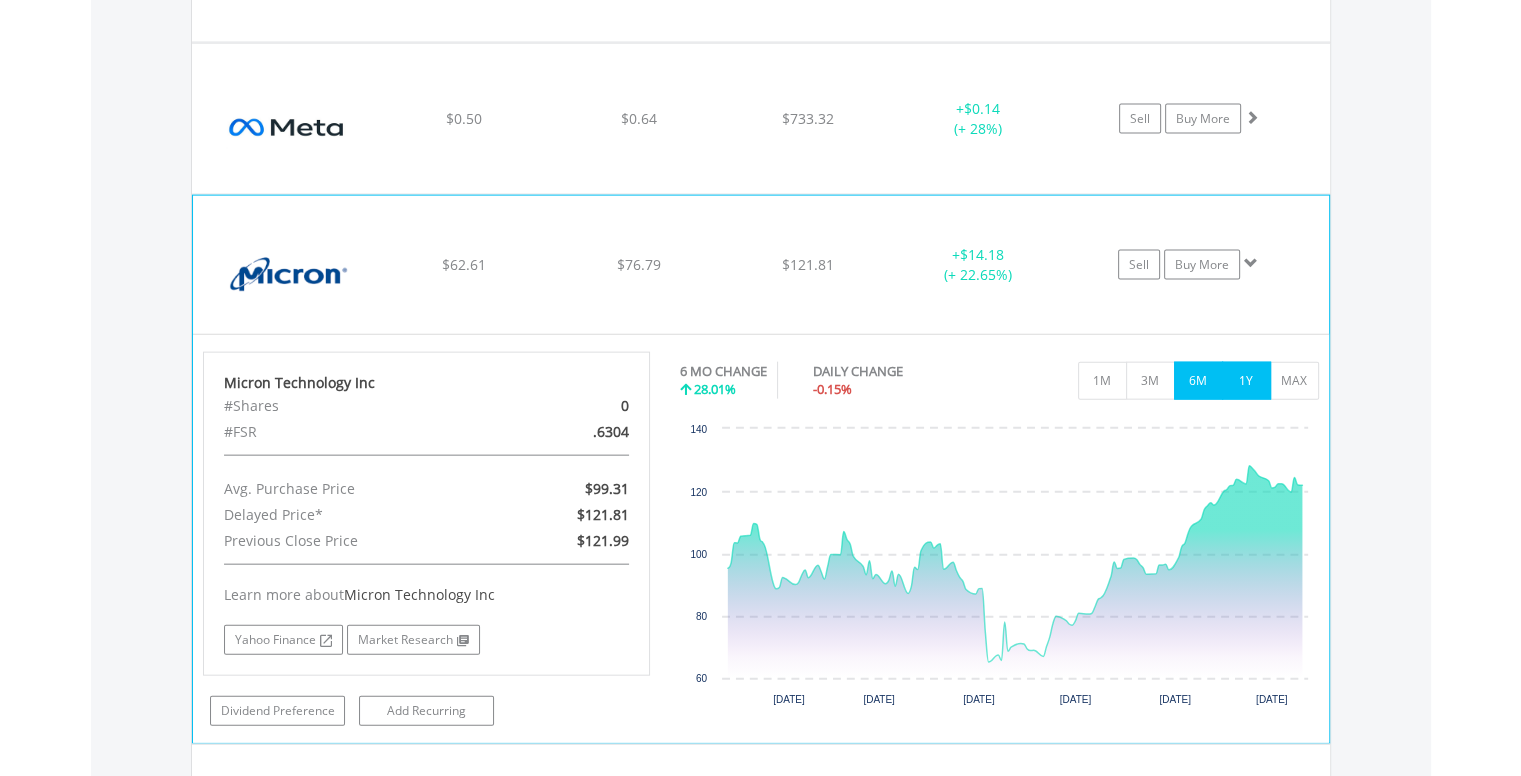 click on "1Y" at bounding box center (1246, 381) 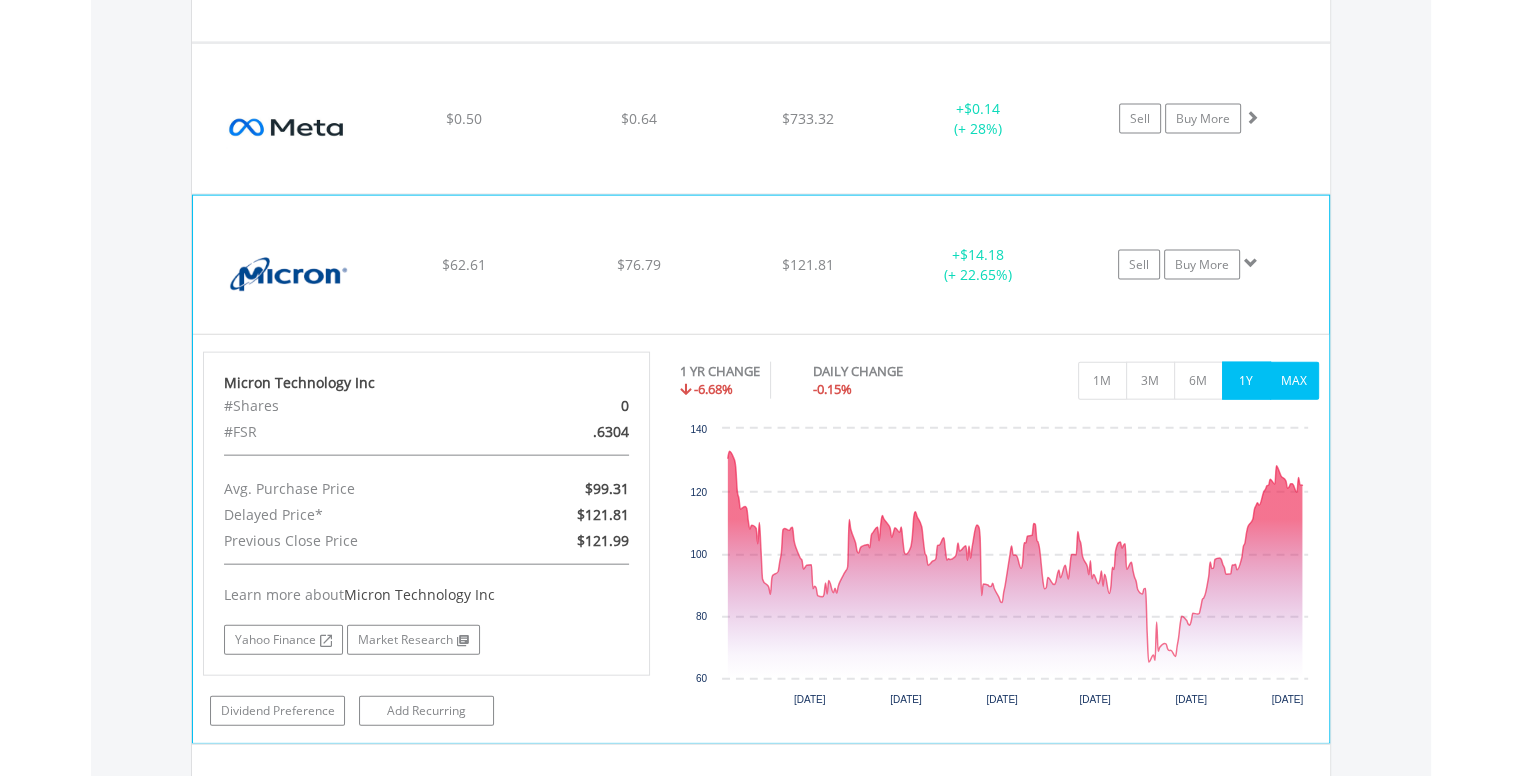 click on "MAX" at bounding box center (1294, 381) 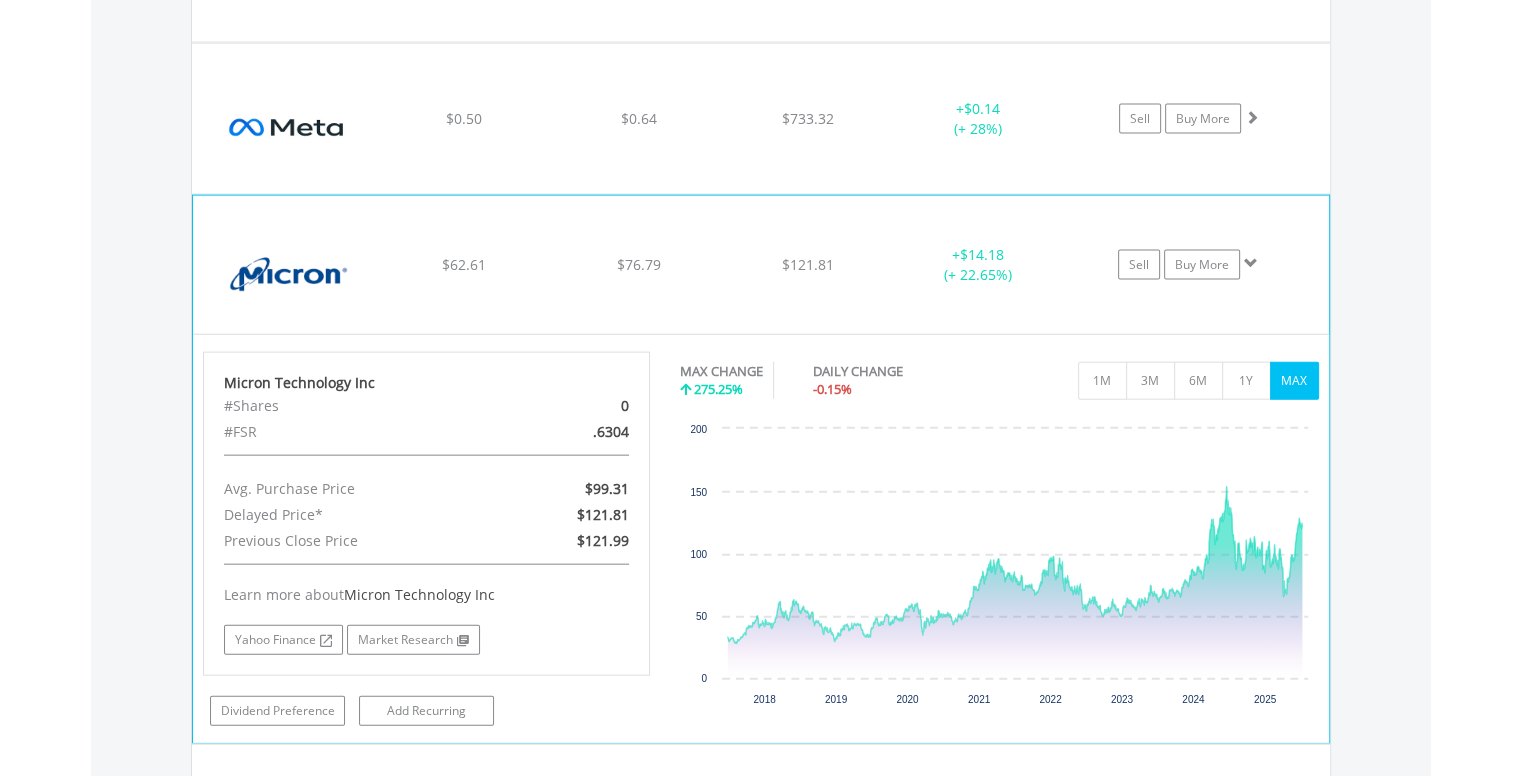 click at bounding box center [1251, 263] 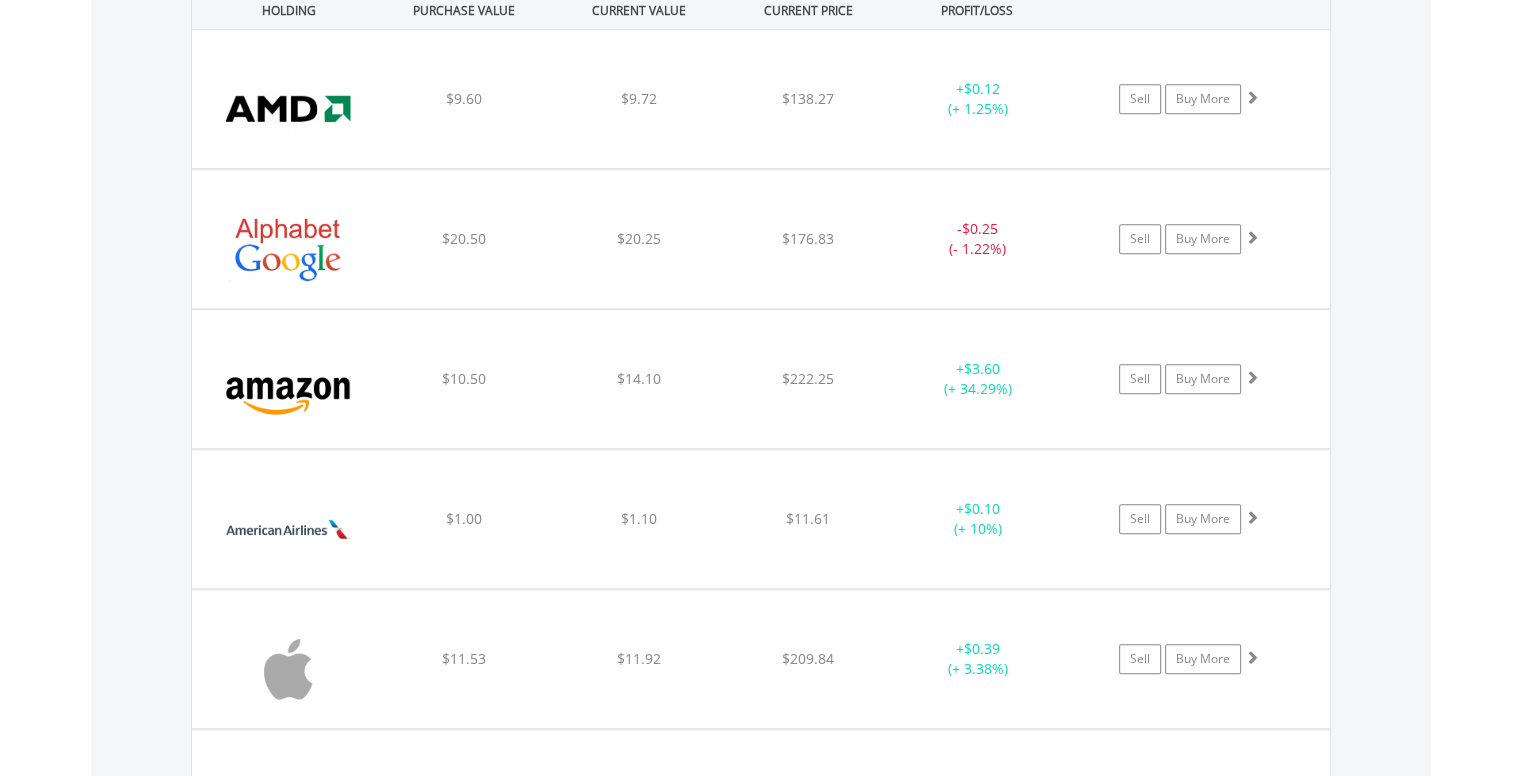 scroll, scrollTop: 1610, scrollLeft: 0, axis: vertical 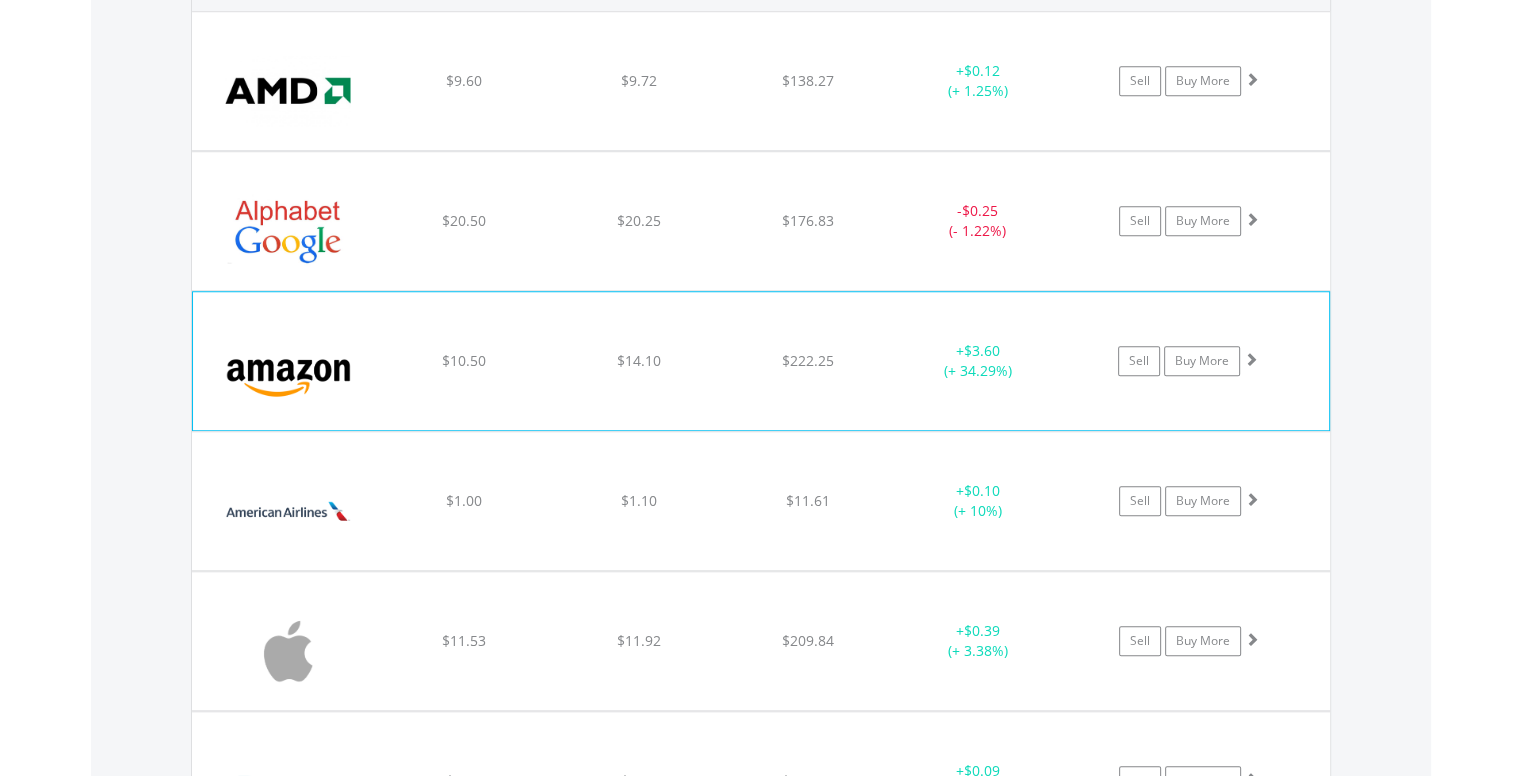 click on "+  $3.60 (+ 34.29%)" at bounding box center (978, 81) 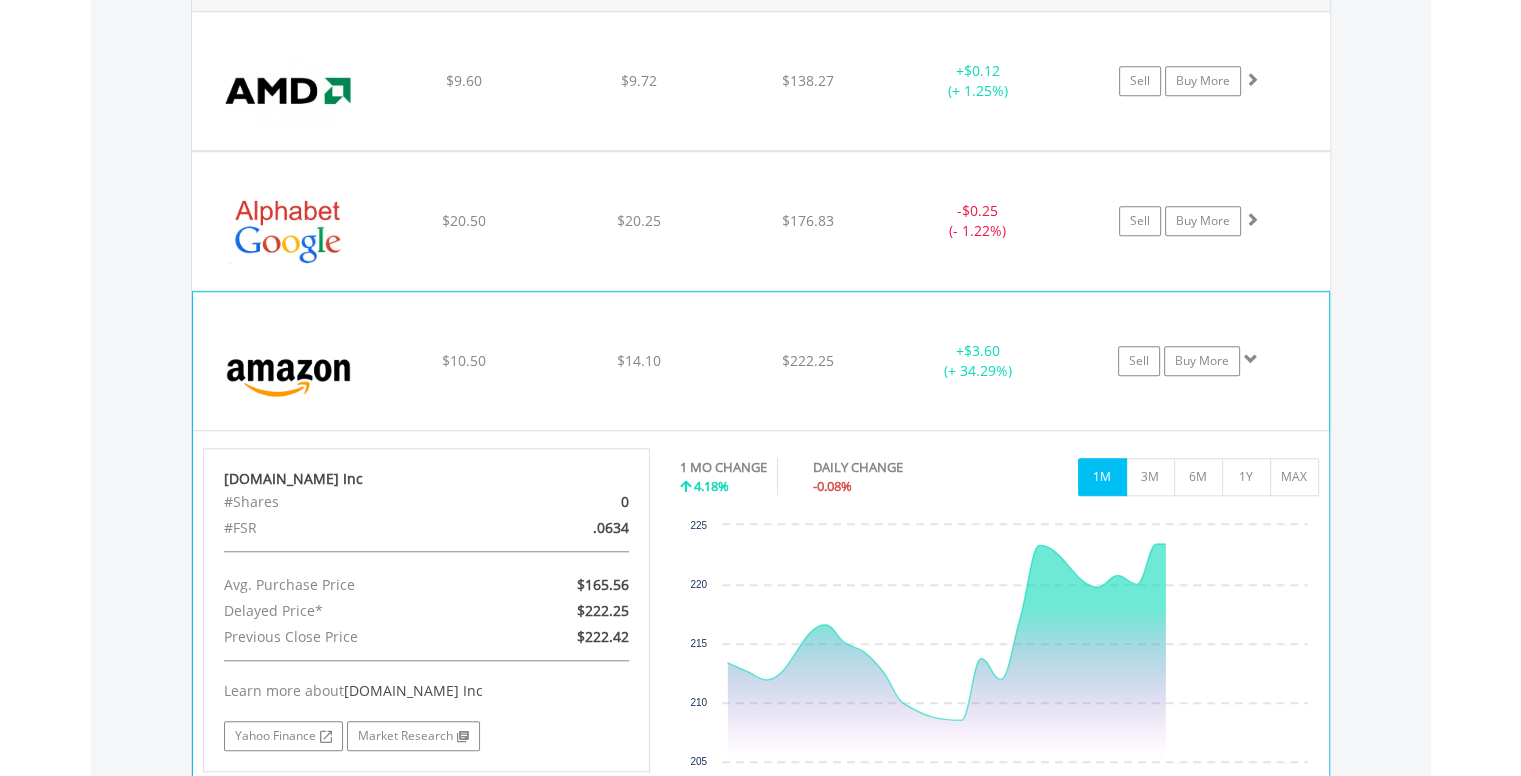 click on "+  $3.60 (+ 34.29%)" at bounding box center [978, 81] 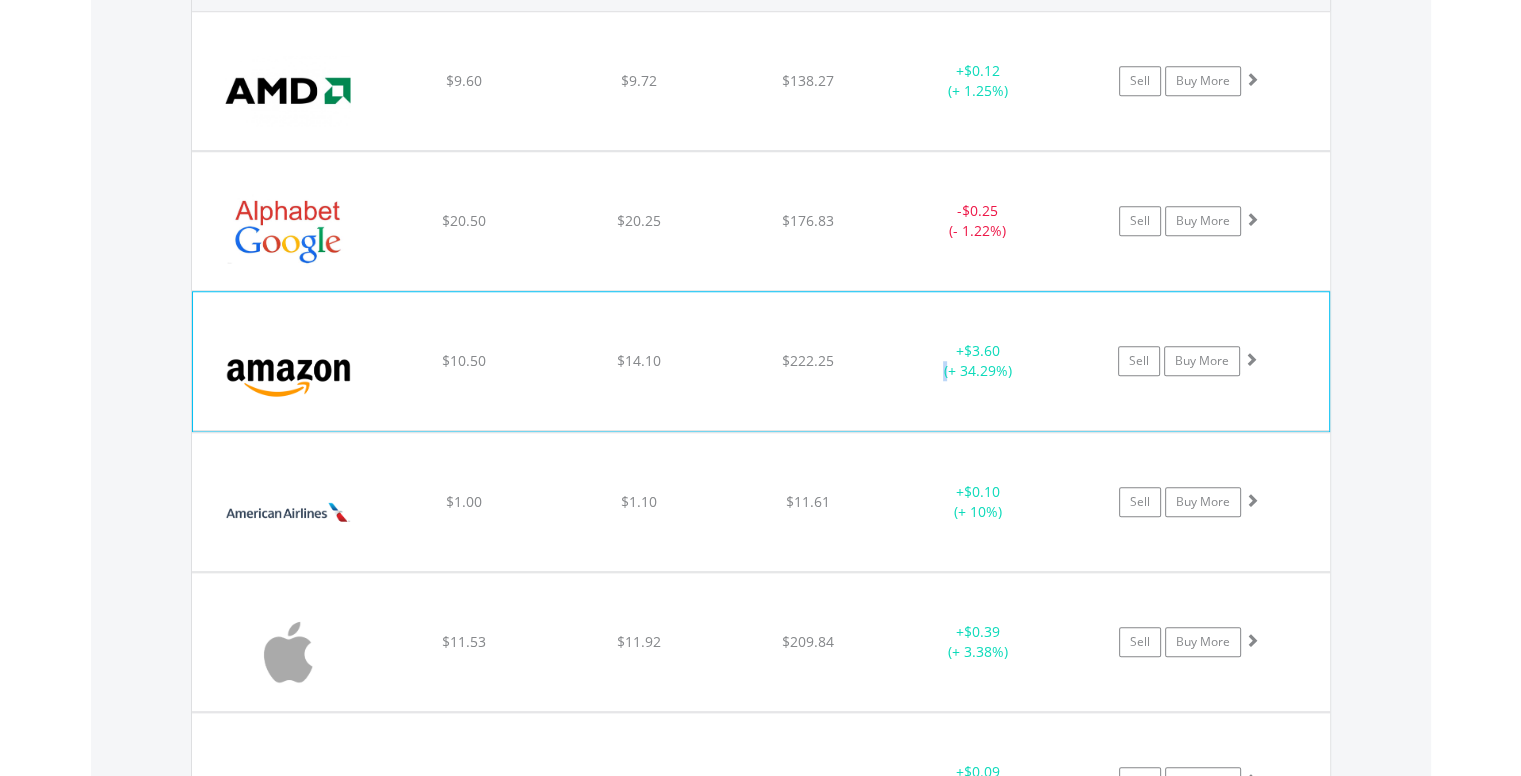 click on "+  $3.60 (+ 34.29%)" at bounding box center (978, 81) 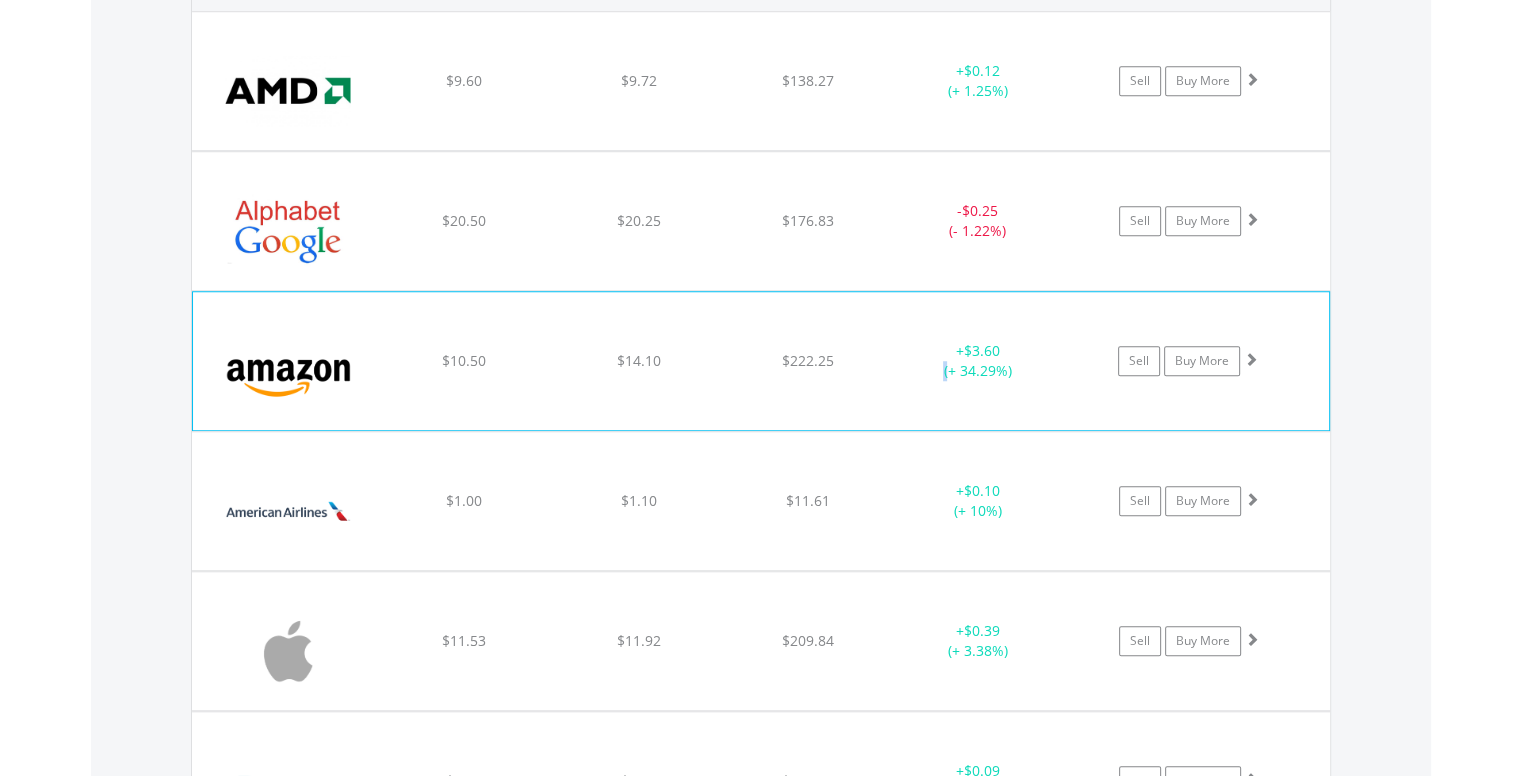 click on "+  $3.60 (+ 34.29%)" at bounding box center [978, 81] 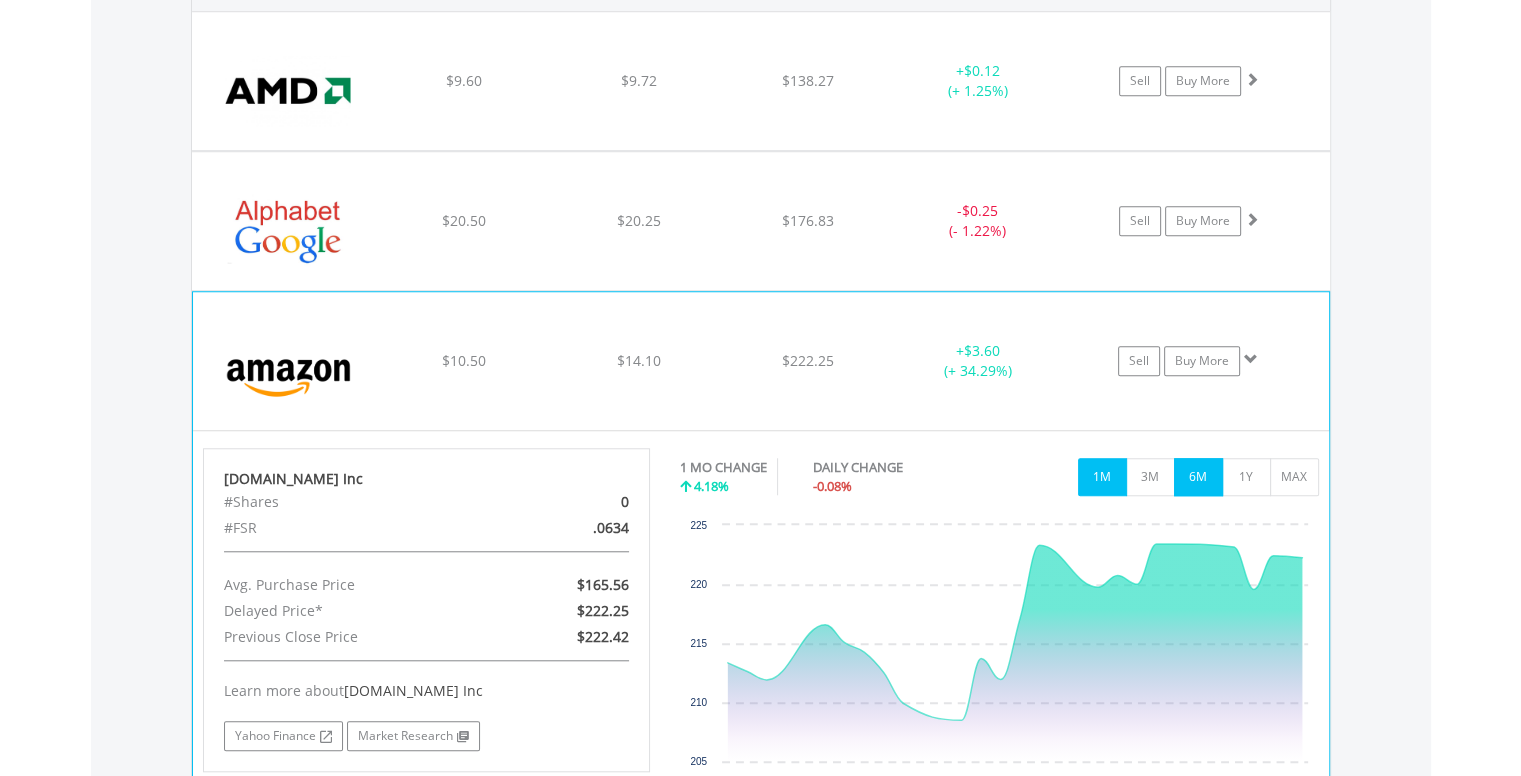 click on "6M" at bounding box center (1198, 477) 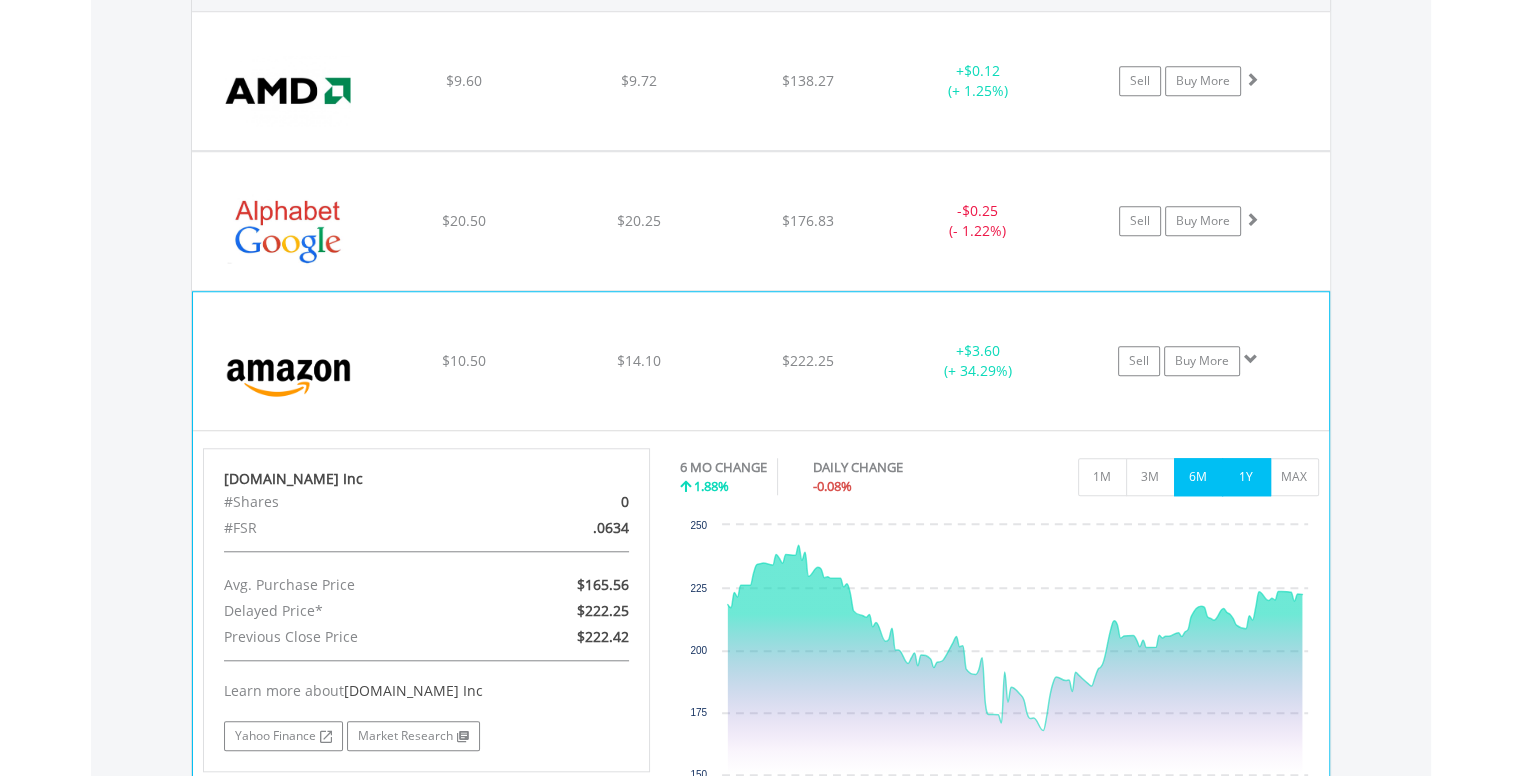 click on "1Y" at bounding box center (1246, 477) 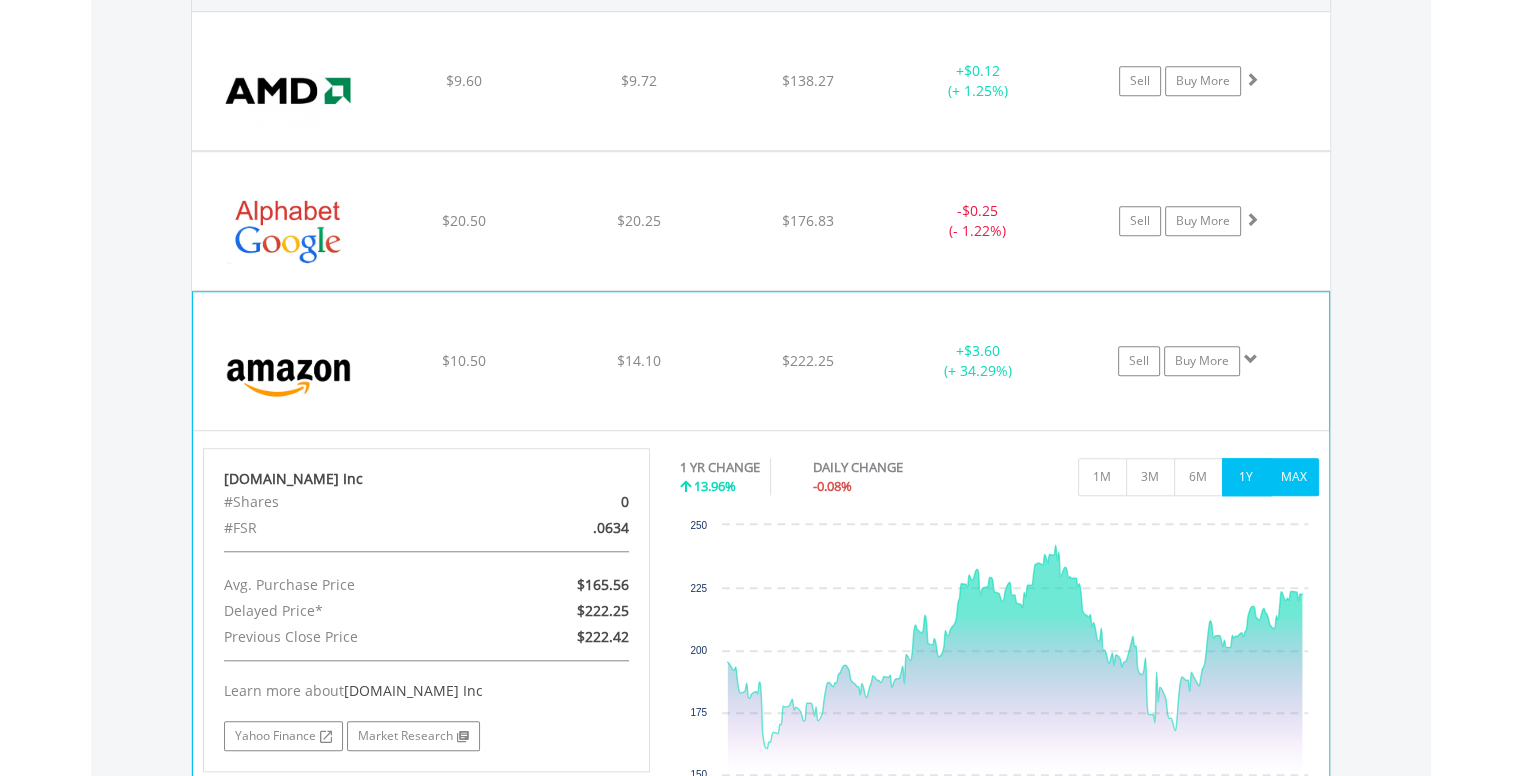 click on "MAX" at bounding box center (1294, 477) 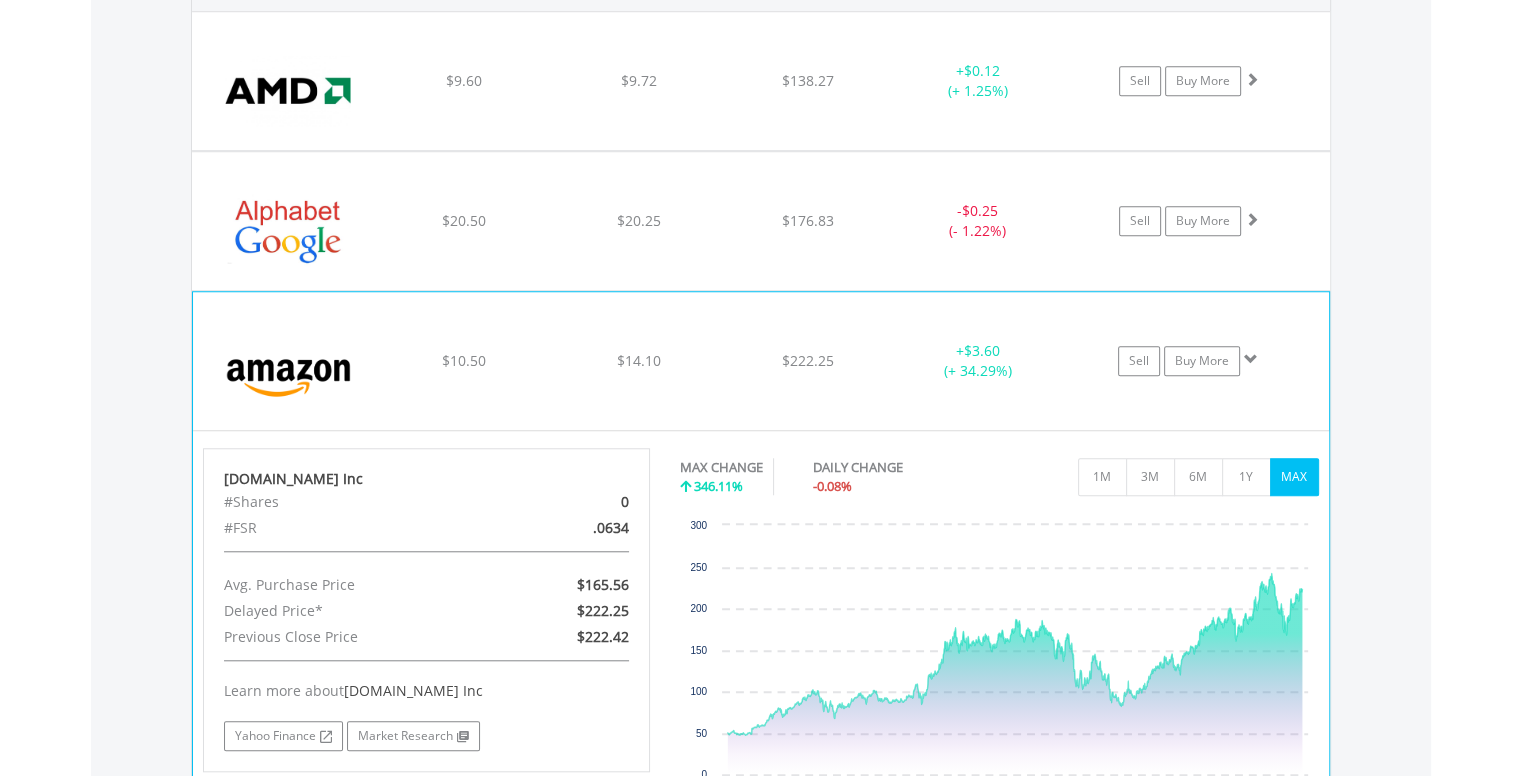 click at bounding box center [1251, 359] 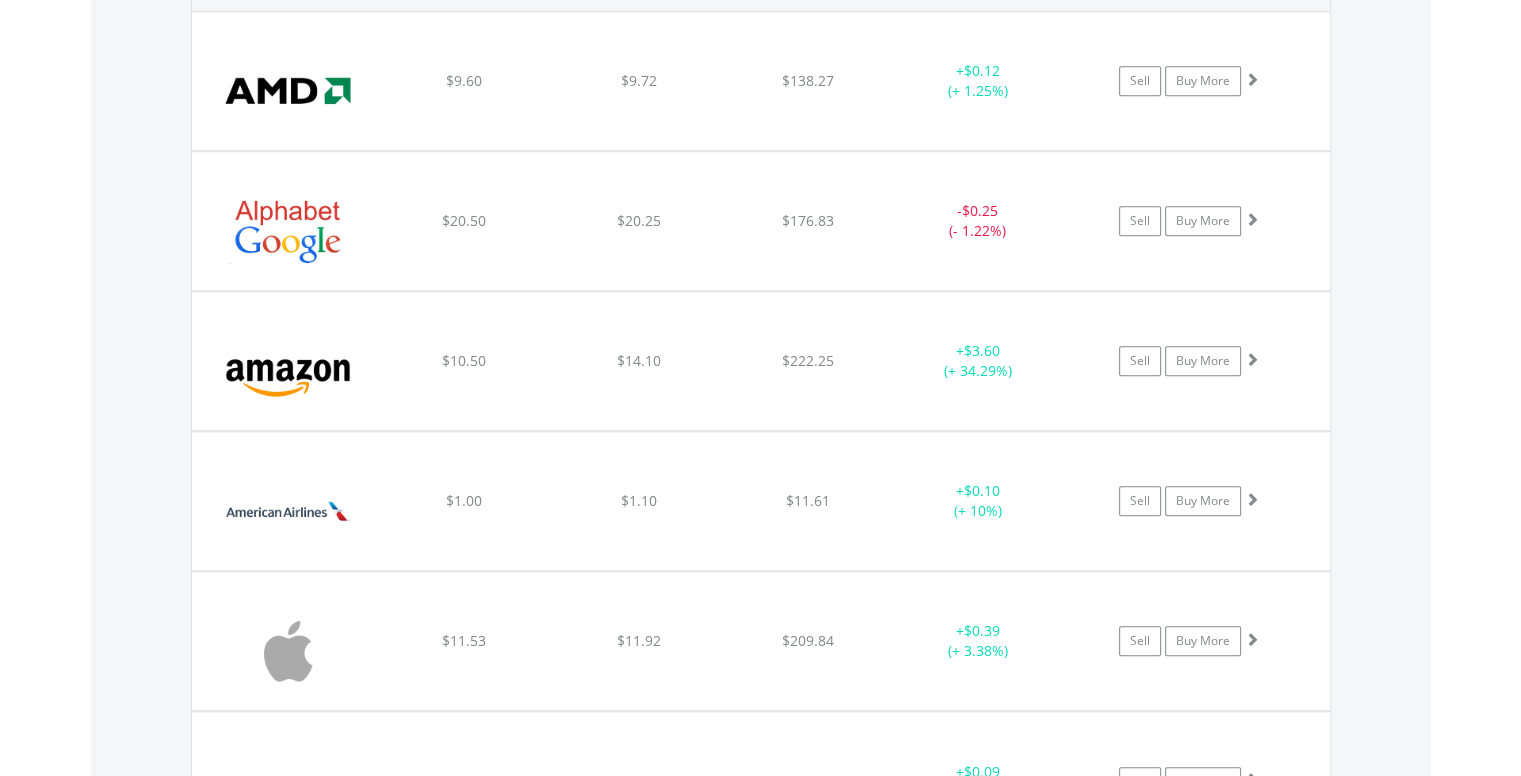 scroll, scrollTop: 0, scrollLeft: 0, axis: both 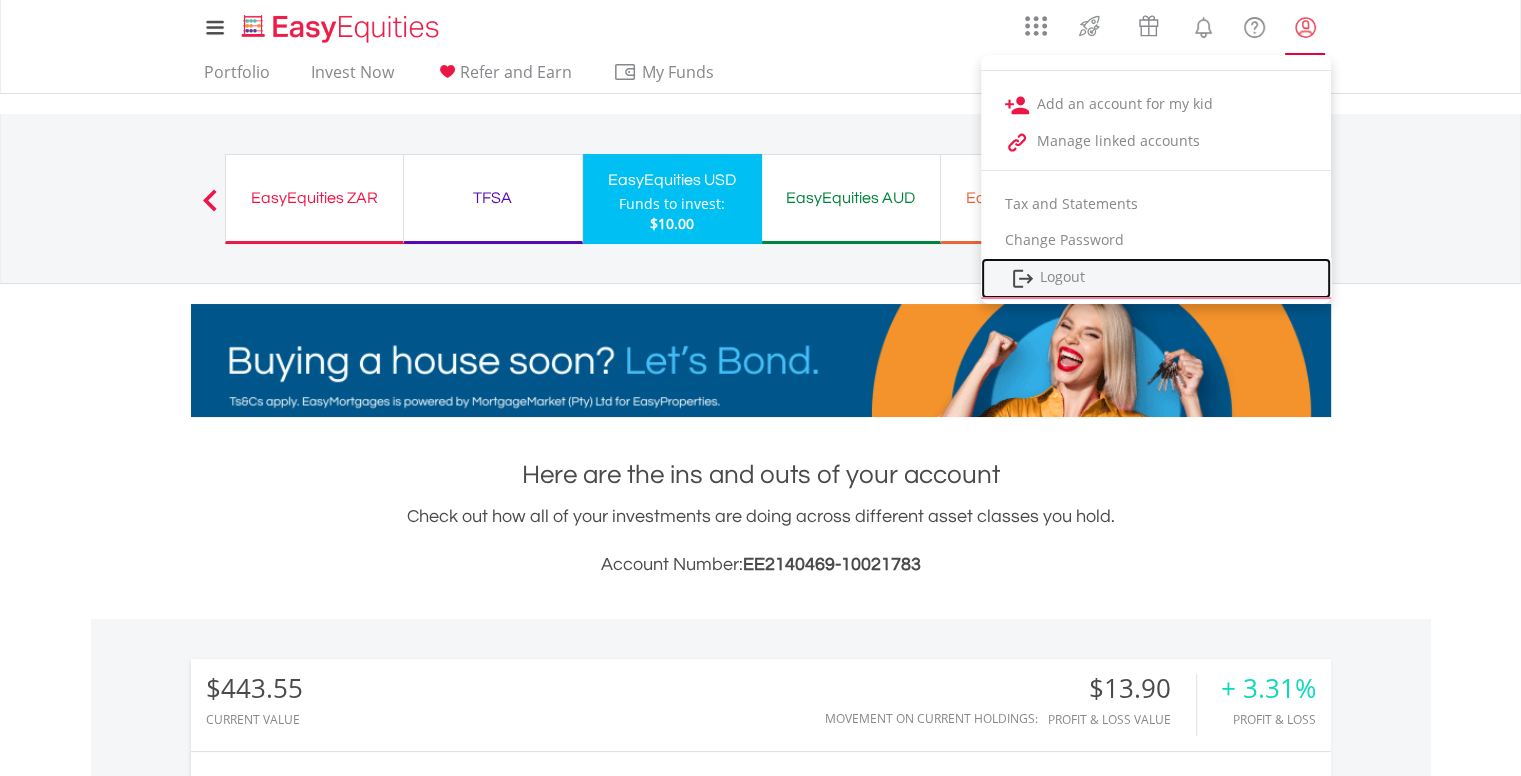 click on "Logout" at bounding box center [1156, 278] 